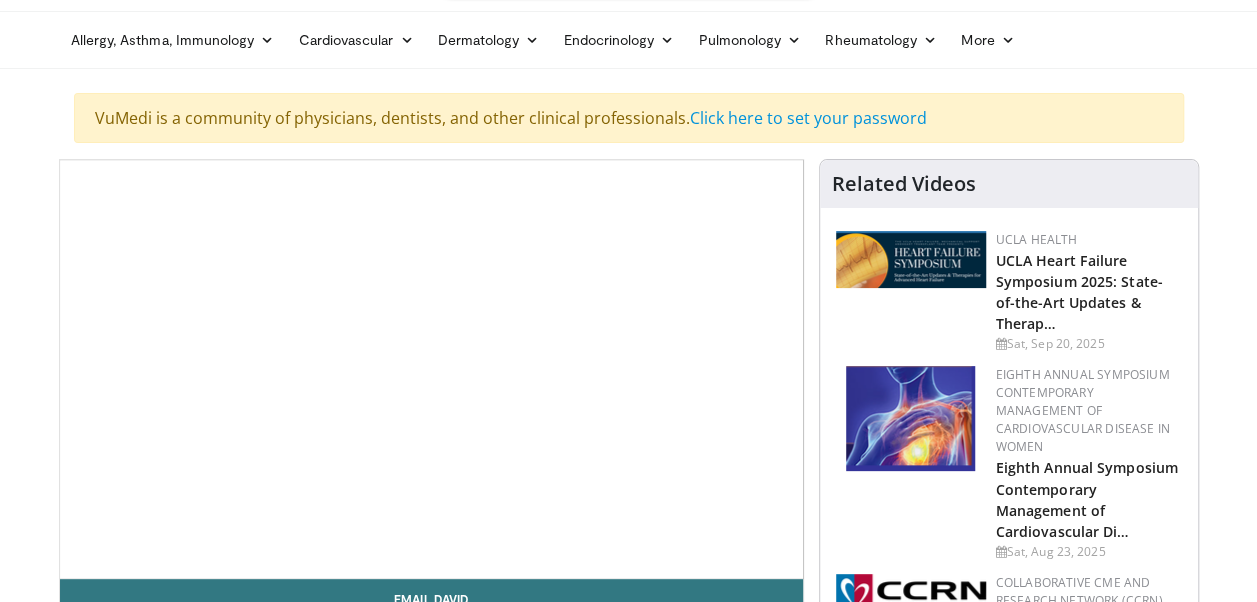 scroll, scrollTop: 62, scrollLeft: 0, axis: vertical 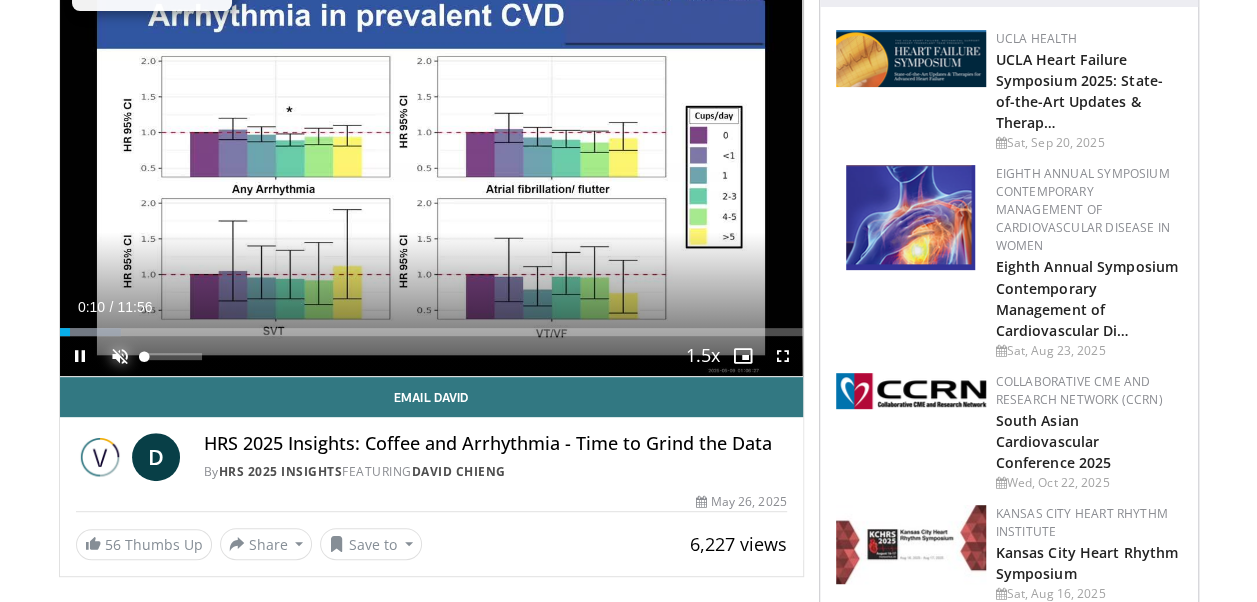 click at bounding box center (120, 356) 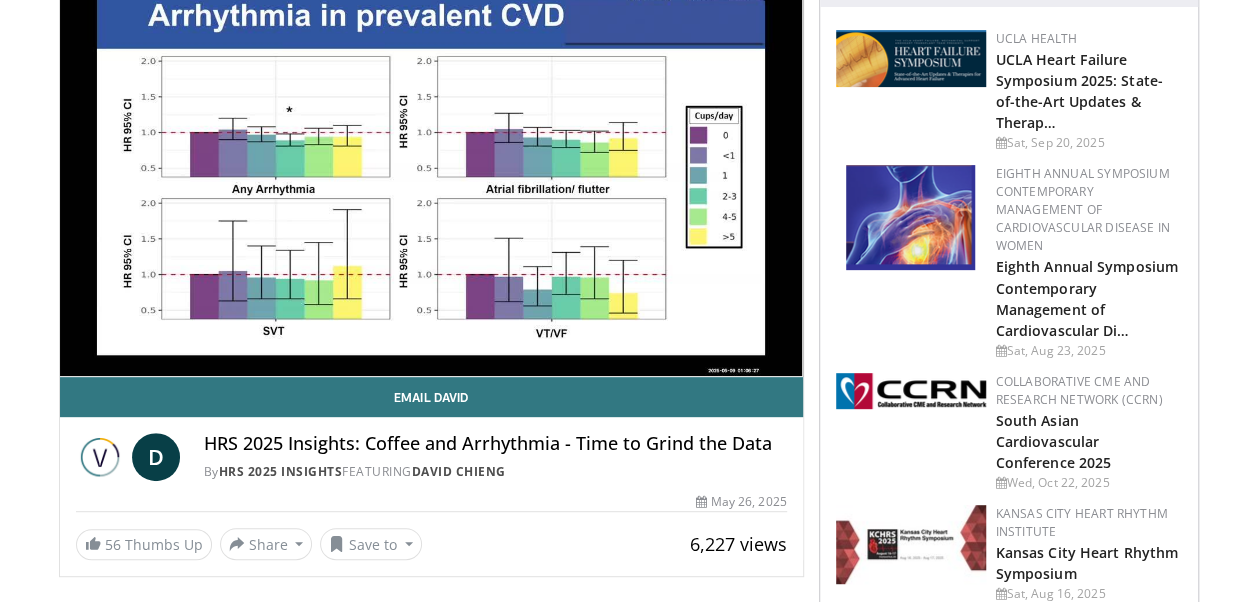 click on "**********" at bounding box center (431, 168) 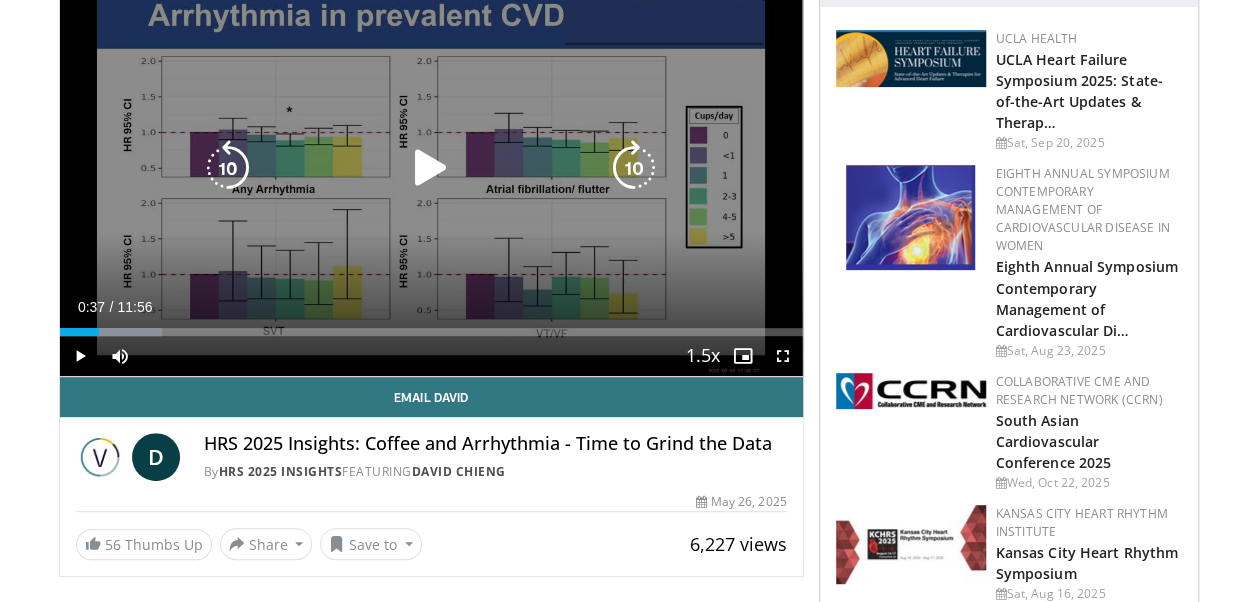 click at bounding box center [431, 168] 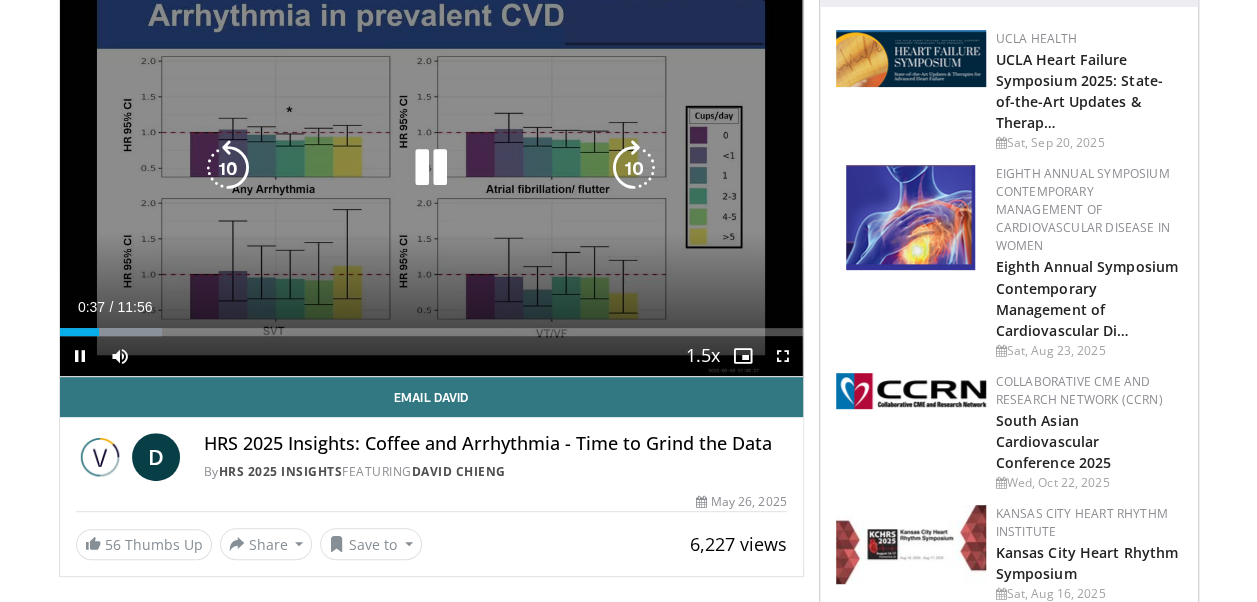 click at bounding box center [431, 168] 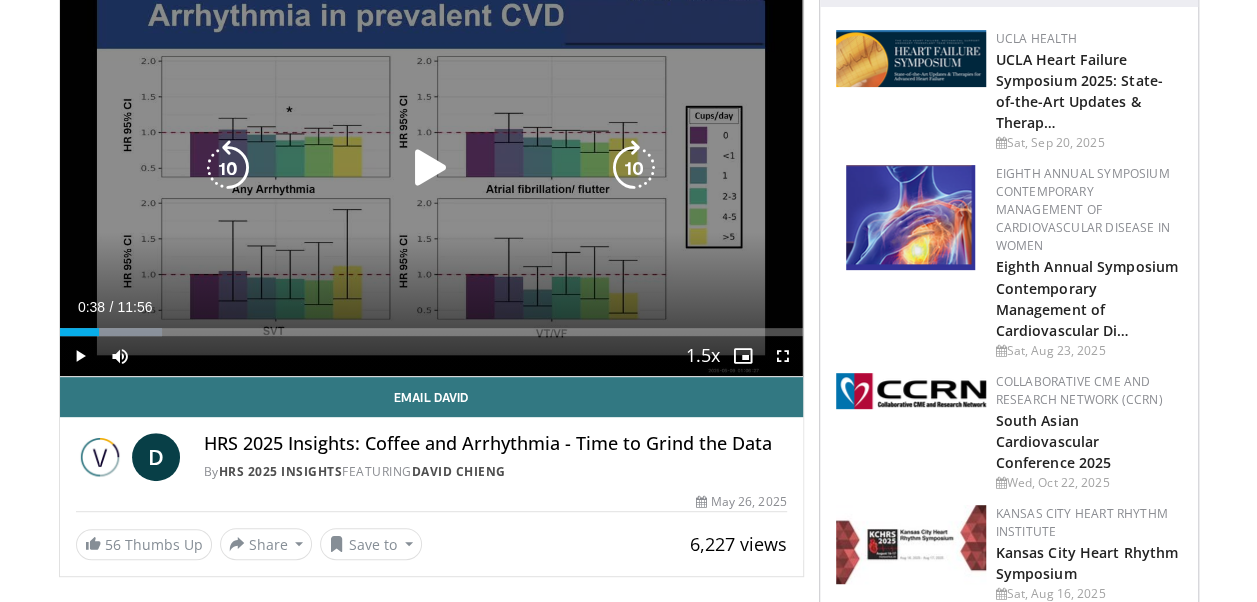 click at bounding box center (431, 168) 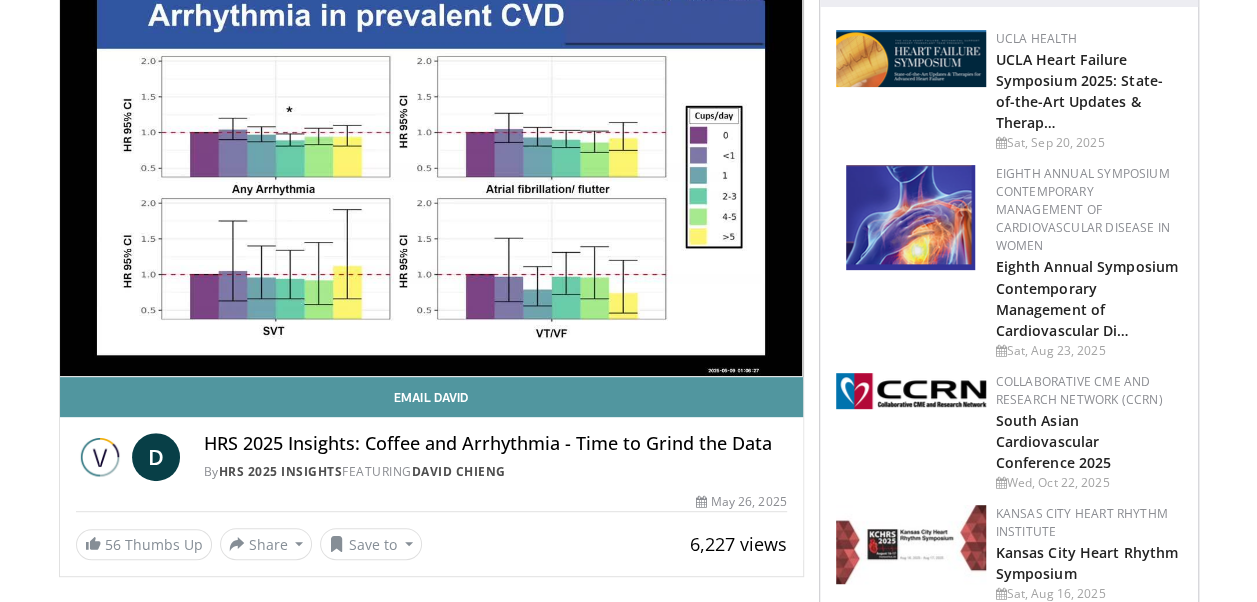 click on "Email
David" at bounding box center (431, 397) 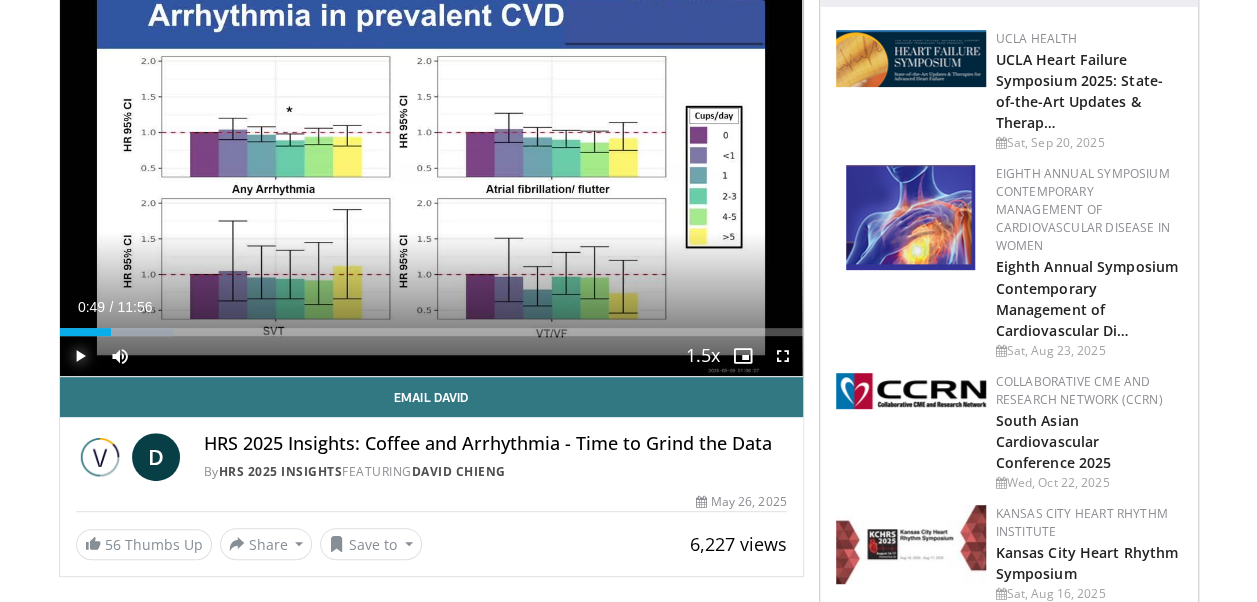 click at bounding box center (80, 356) 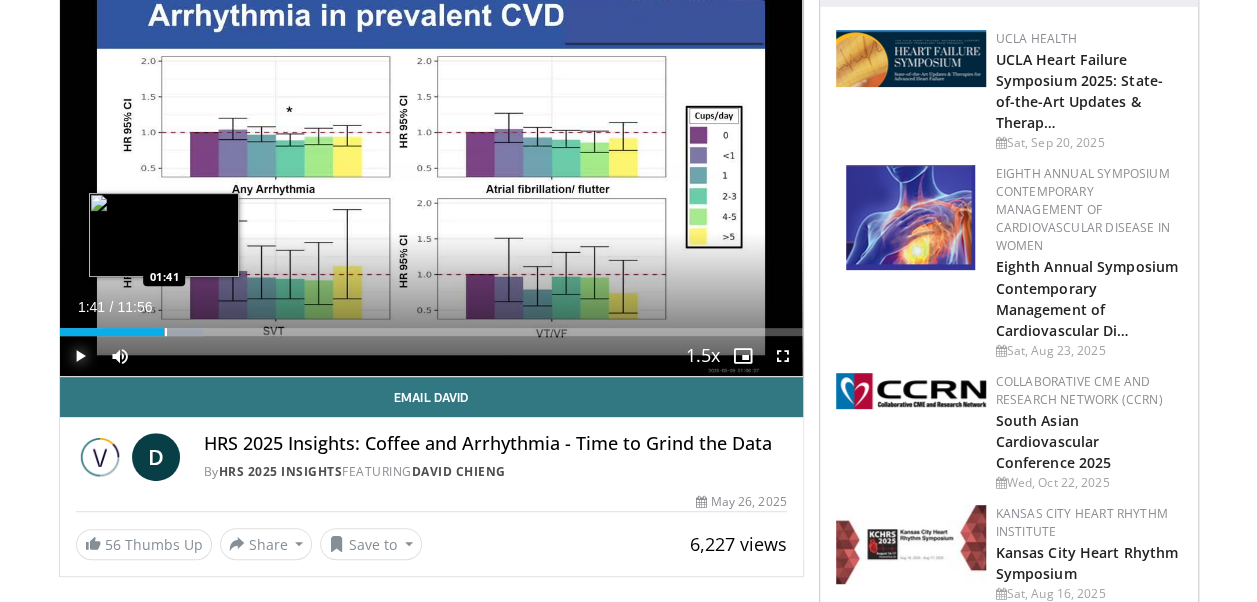 click on "Loaded :  19.38% 01:41 01:41" at bounding box center [431, 332] 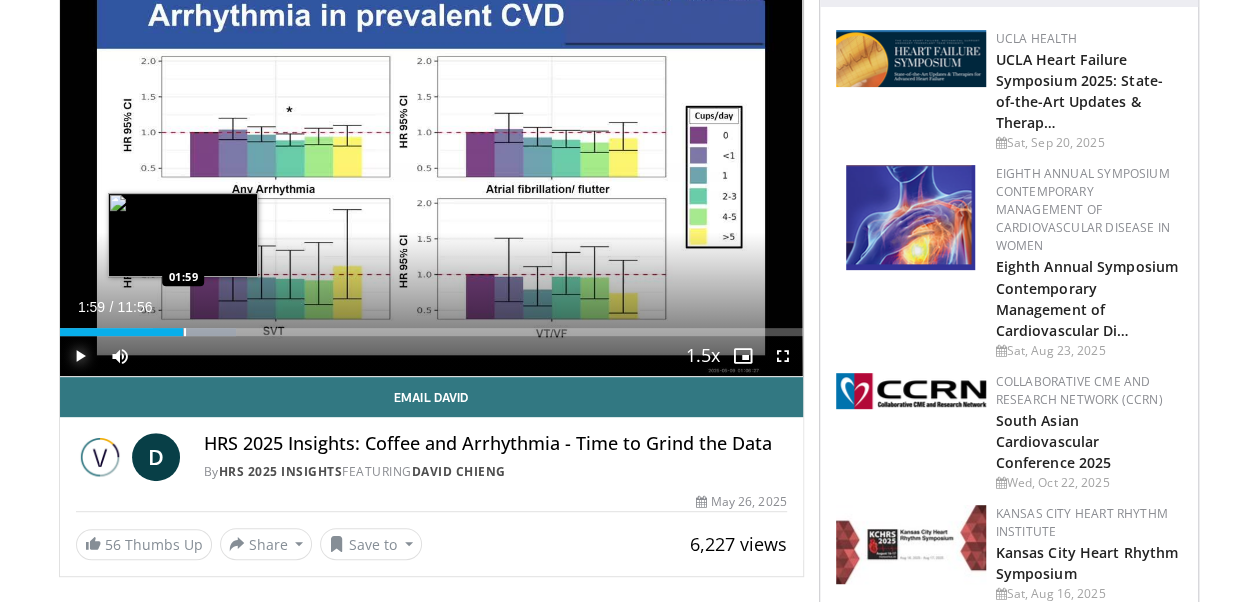 click at bounding box center (185, 332) 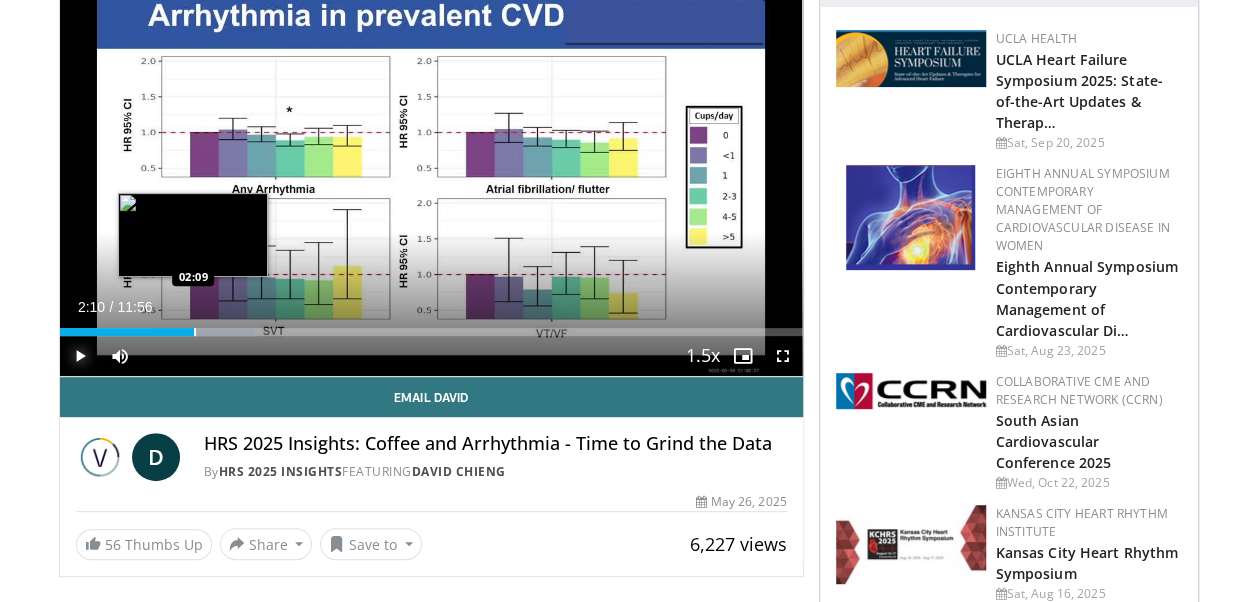 click at bounding box center (195, 332) 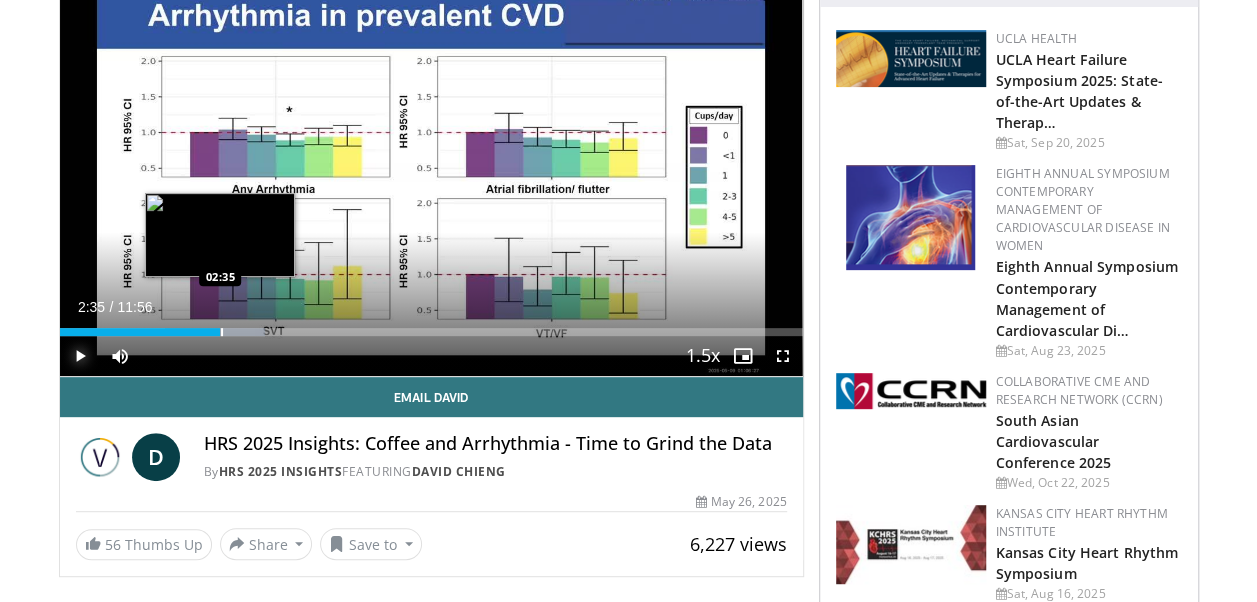 click at bounding box center [222, 332] 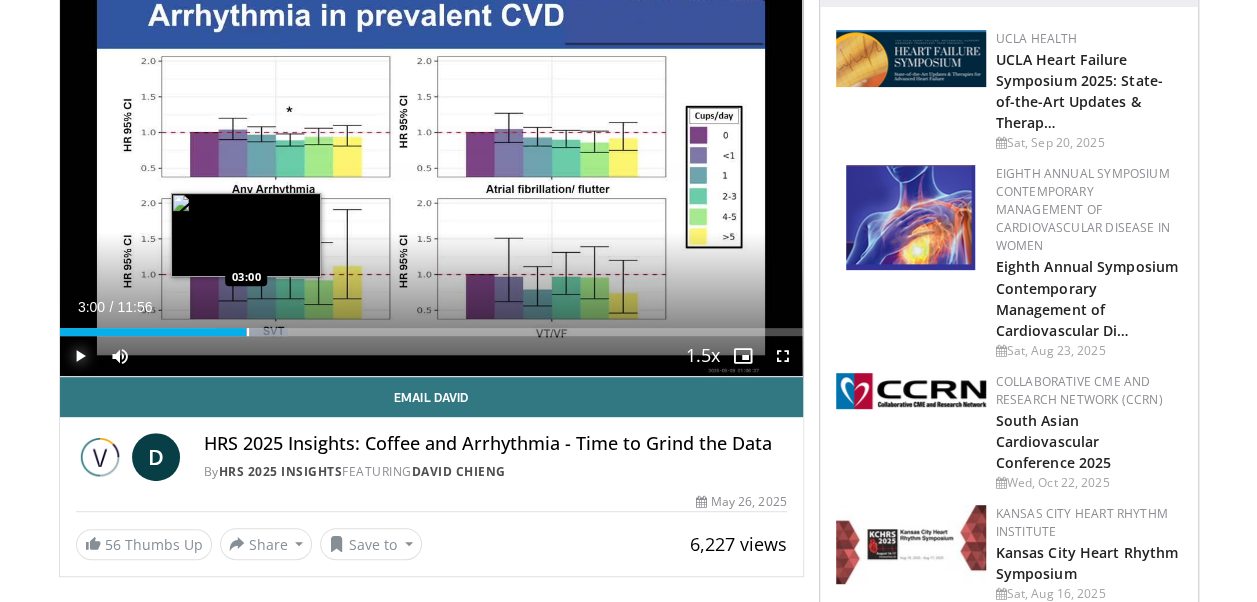 click at bounding box center (248, 332) 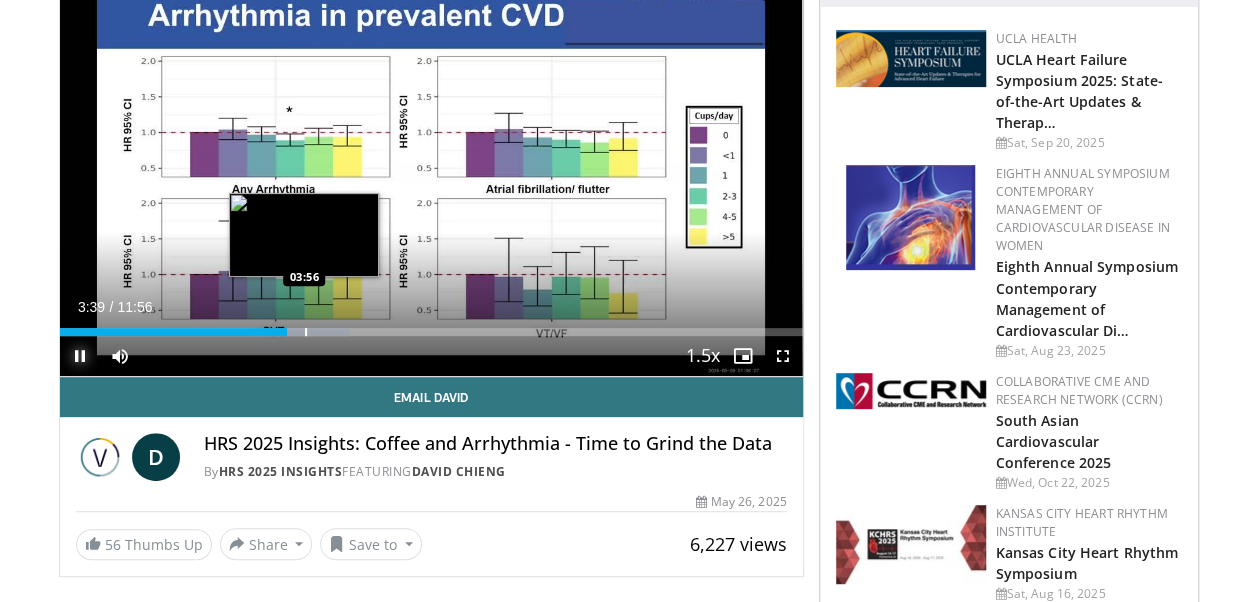 click at bounding box center (306, 332) 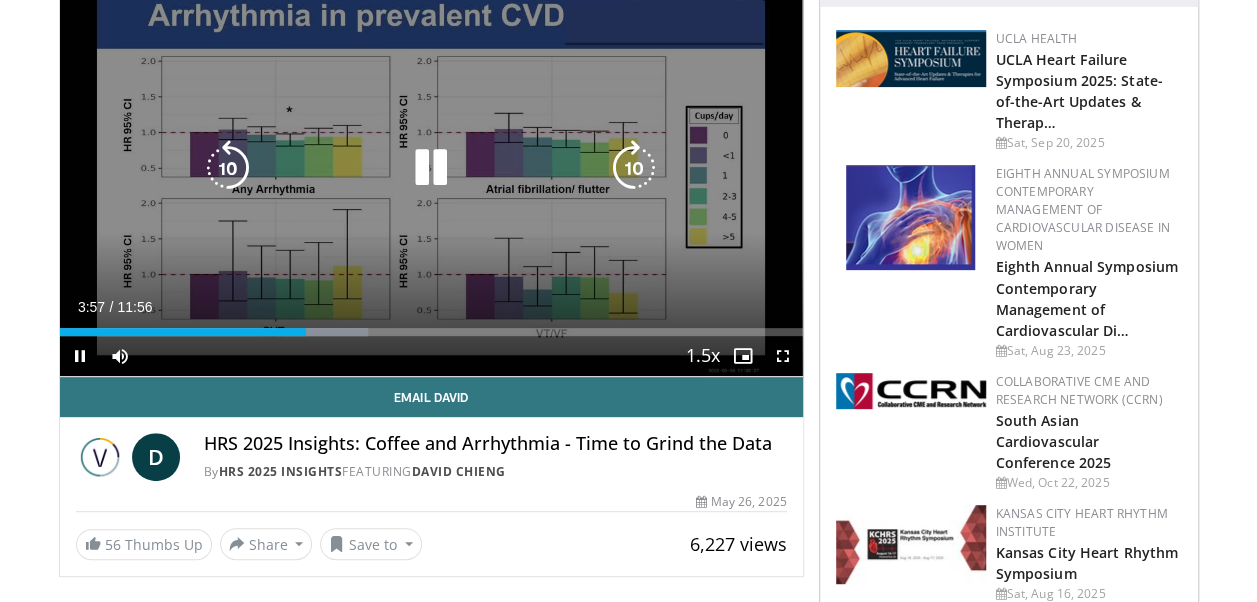click at bounding box center [431, 168] 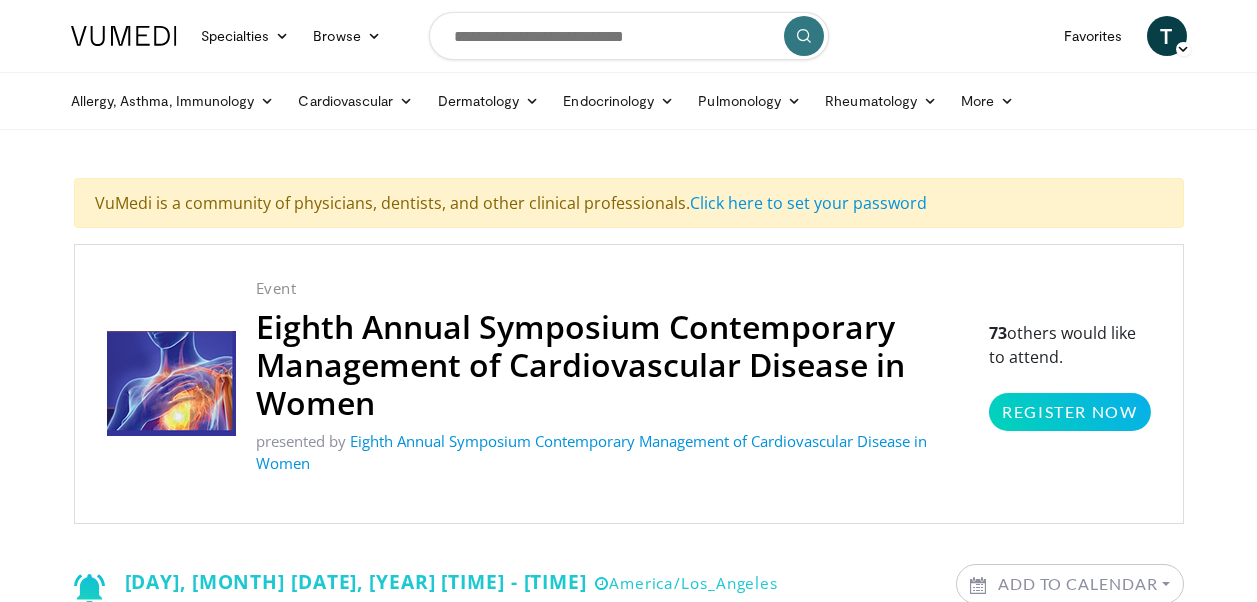 scroll, scrollTop: 0, scrollLeft: 0, axis: both 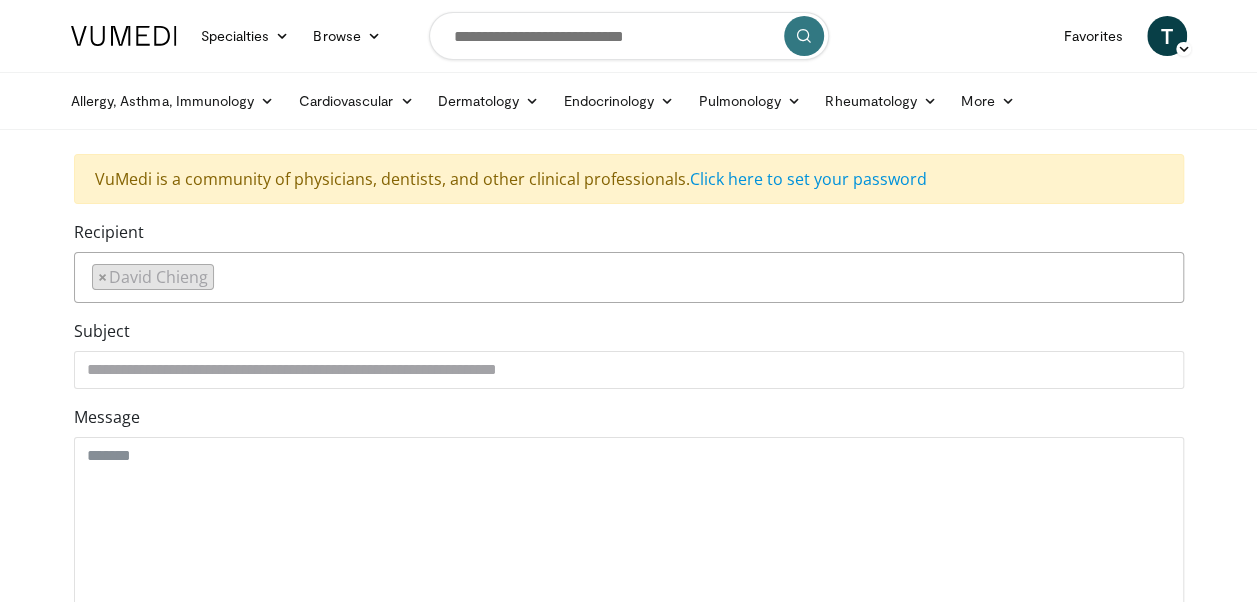 click on "Specialties
Adult & Family Medicine
Allergy, Asthma, Immunology
Anesthesiology
Cardiology
Dental
Dermatology
Endocrinology
Gastroenterology & Hepatology
General Surgery
Hematology & Oncology
Infectious Disease
Nephrology
Neurology
Neurosurgery
Obstetrics & Gynecology
Ophthalmology
Oral Maxillofacial
Orthopaedics
Otolaryngology
Pediatrics
Plastic Surgery
Podiatry
Psychiatry
Pulmonology
Radiation Oncology
Radiology
Rheumatology
Urology
Browse
T" at bounding box center (628, 65) 